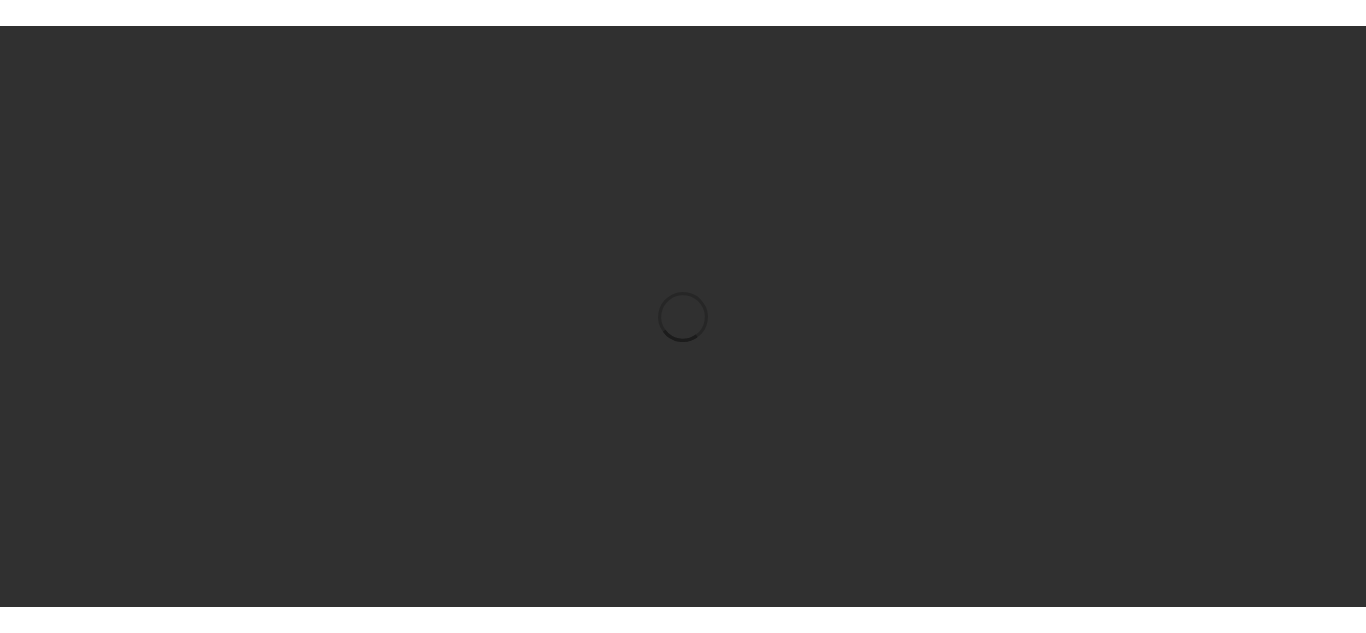 scroll, scrollTop: 0, scrollLeft: 0, axis: both 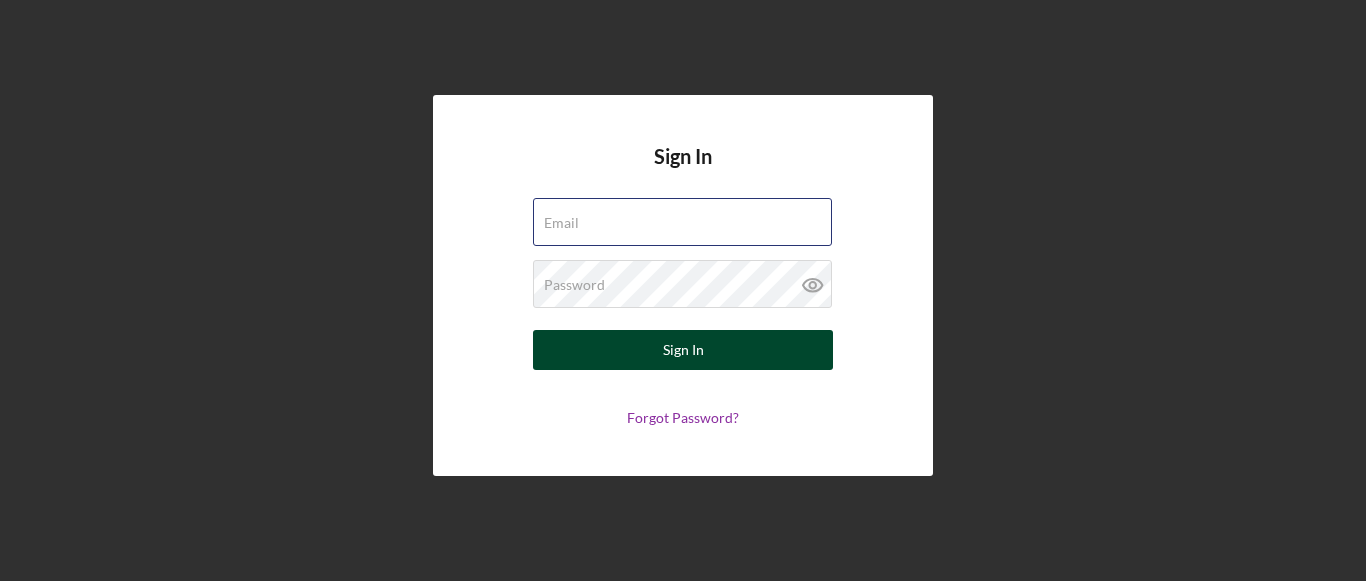 type on "[EMAIL]" 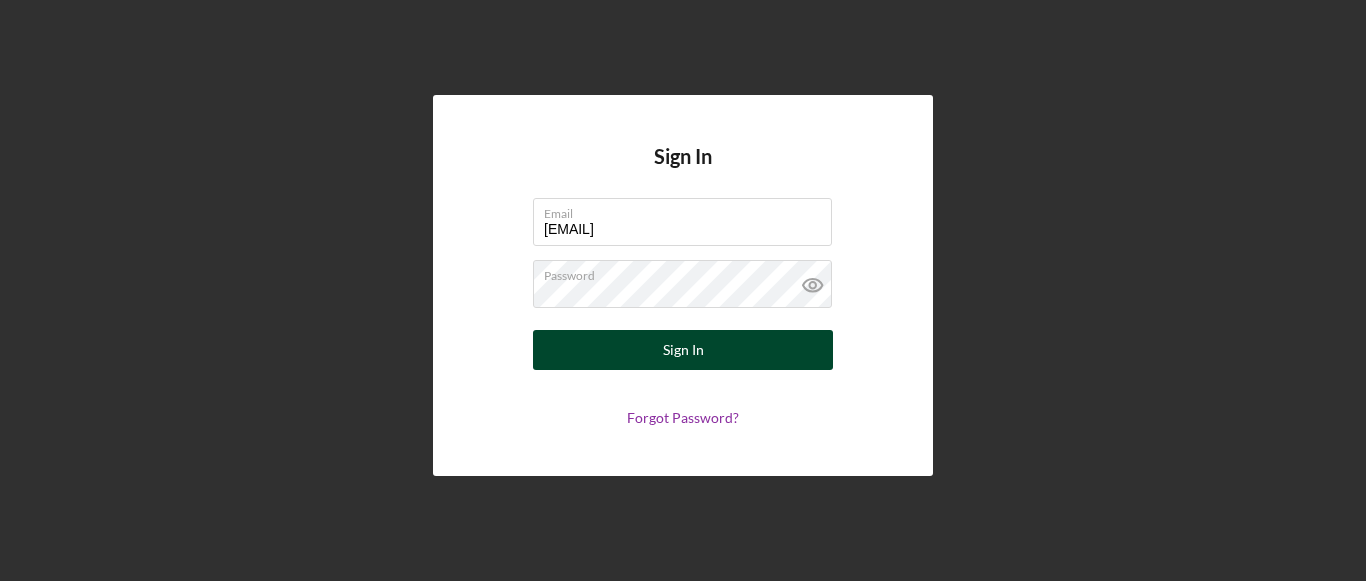 click on "Sign In" at bounding box center [683, 350] 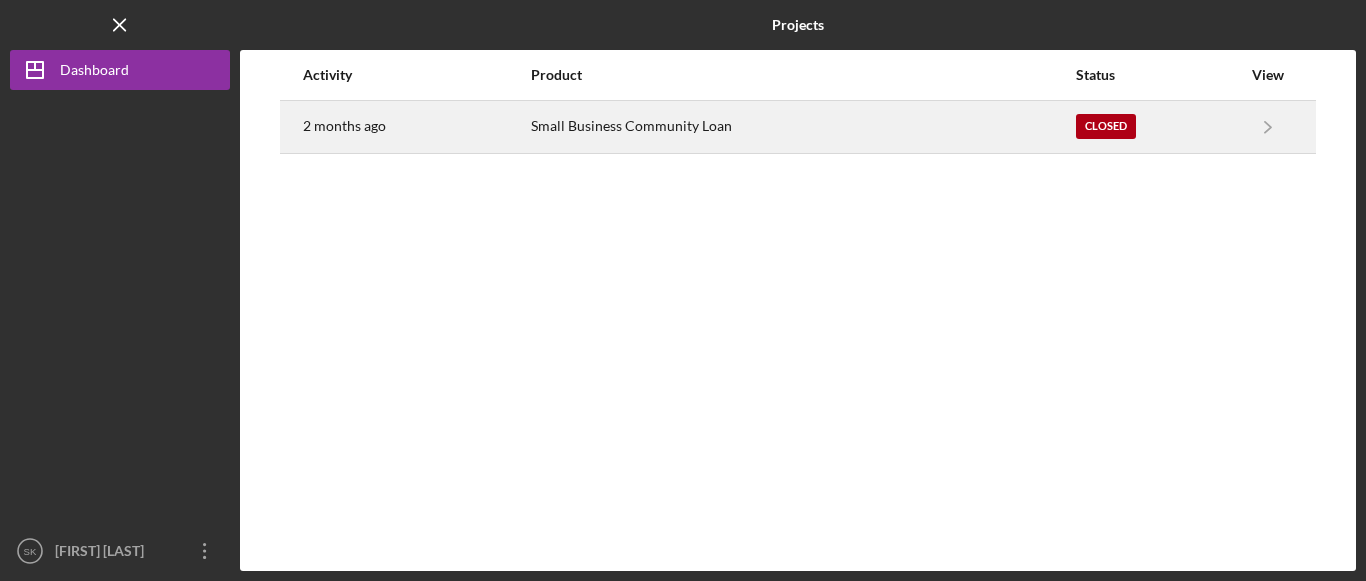 click on "Small Business Community Loan" at bounding box center (802, 127) 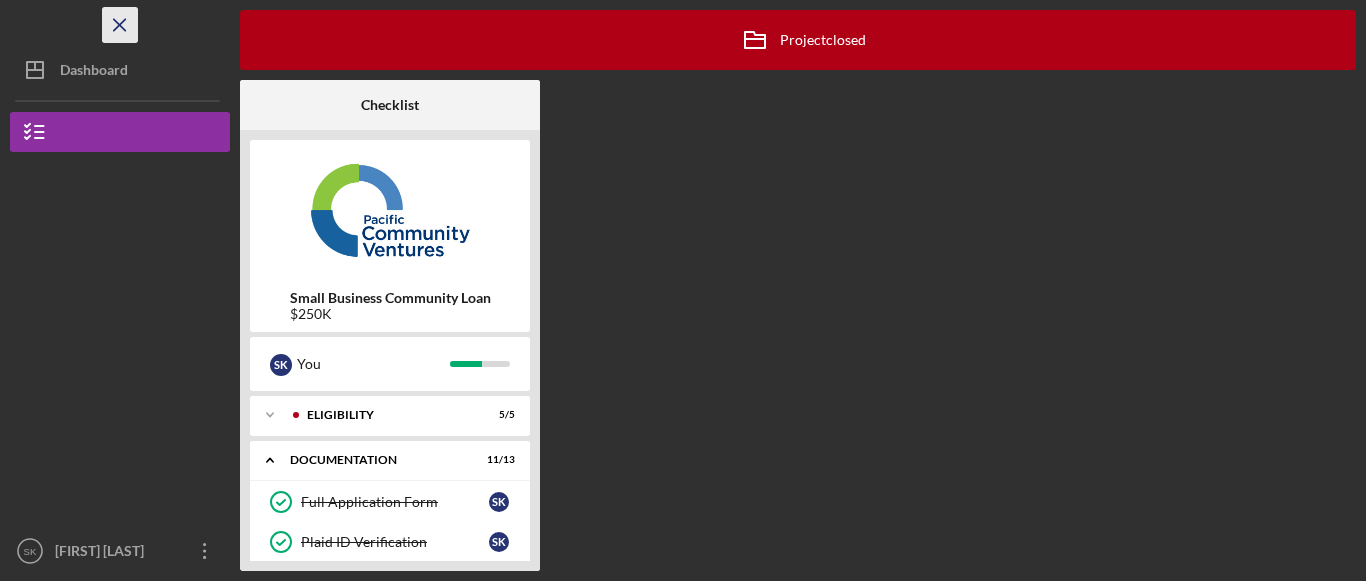 click 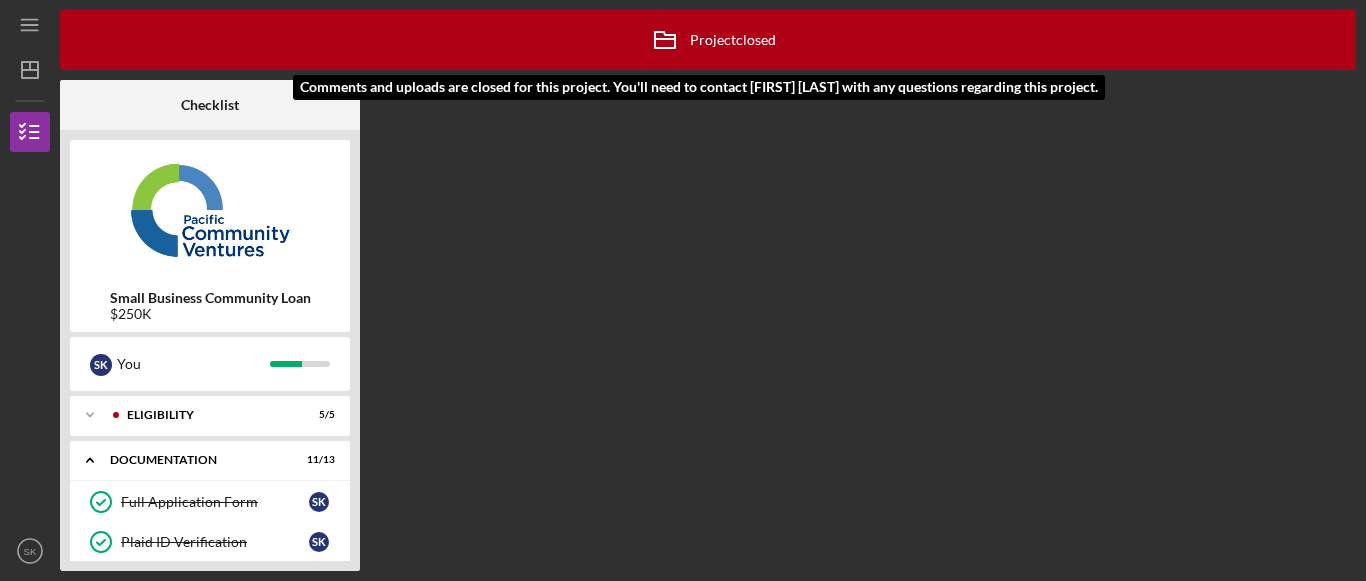 click on "Icon/Archived  Project  closed Icon/Info" at bounding box center (708, 40) 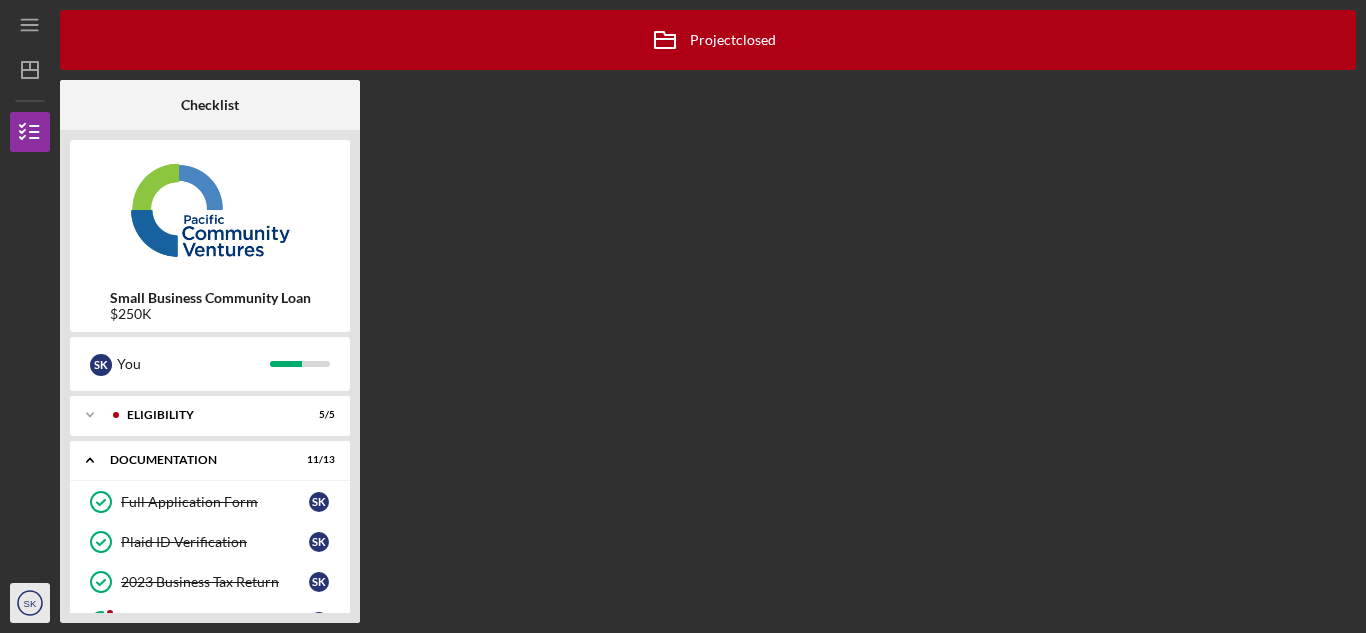 click on "SK" 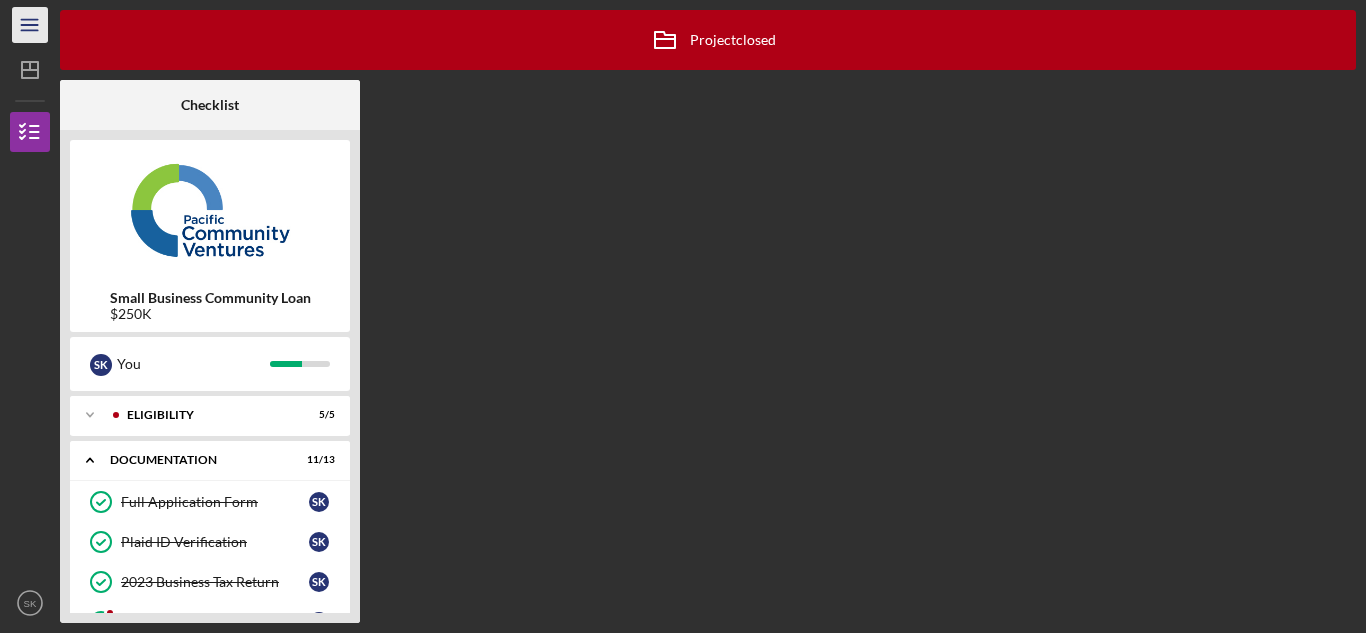 click on "Icon/Menu" 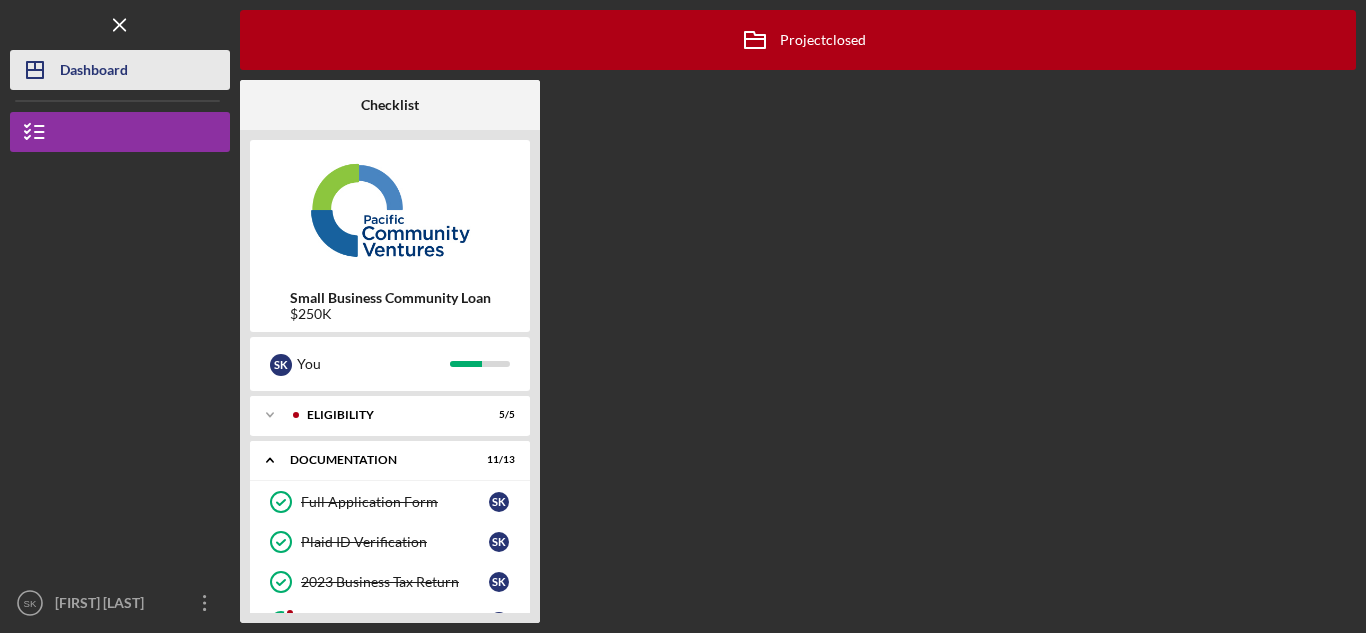 click on "Dashboard" at bounding box center [94, 72] 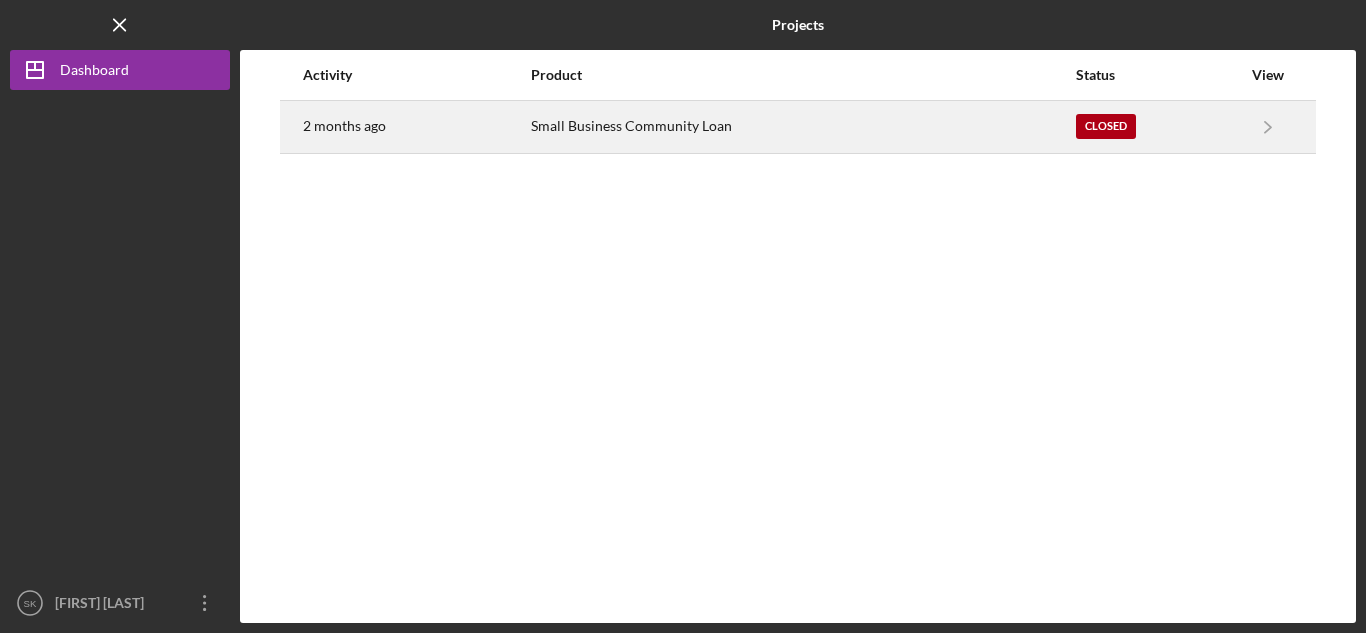 click on "2 months ago" at bounding box center [344, 126] 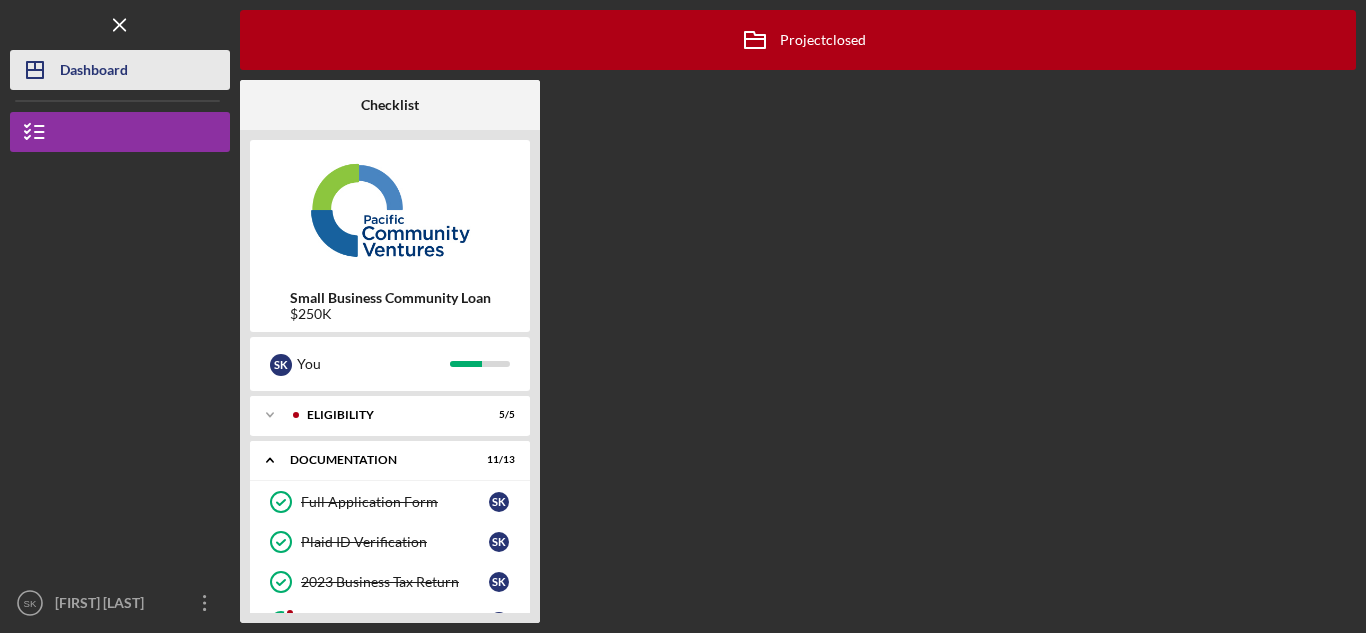 click on "Dashboard" at bounding box center (94, 72) 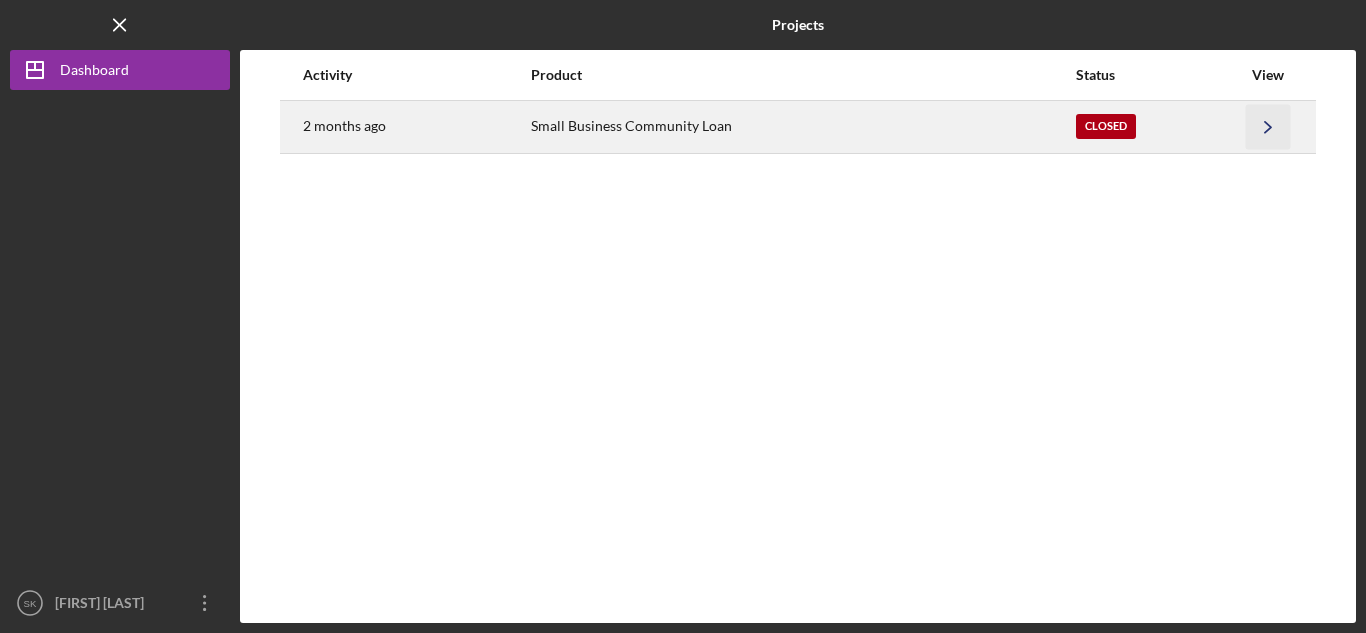 click on "Icon/Navigate" 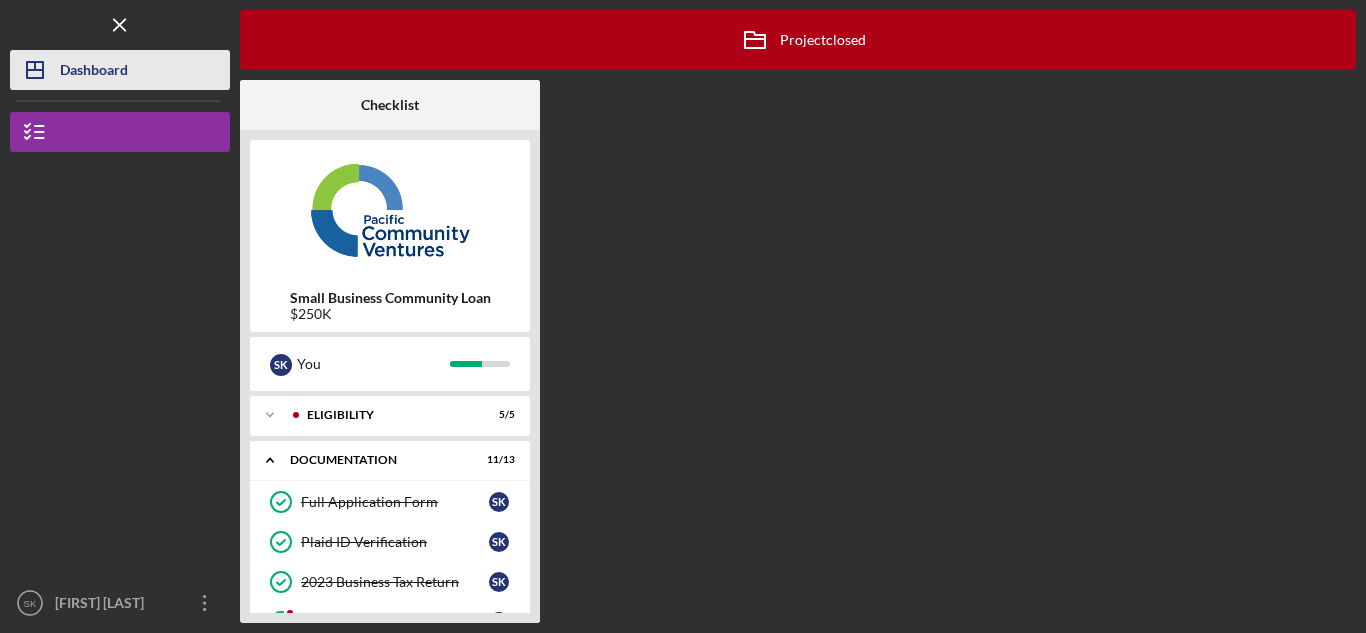click on "Dashboard" at bounding box center (94, 72) 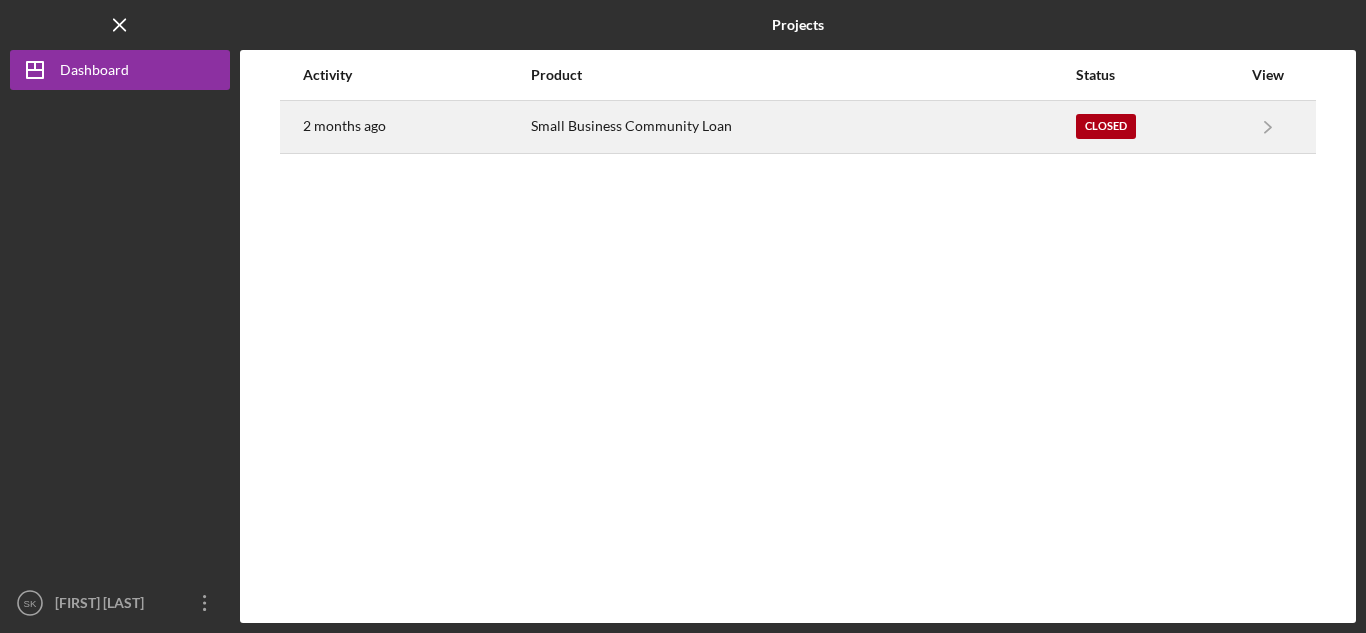 click on "2 months ago" at bounding box center (416, 127) 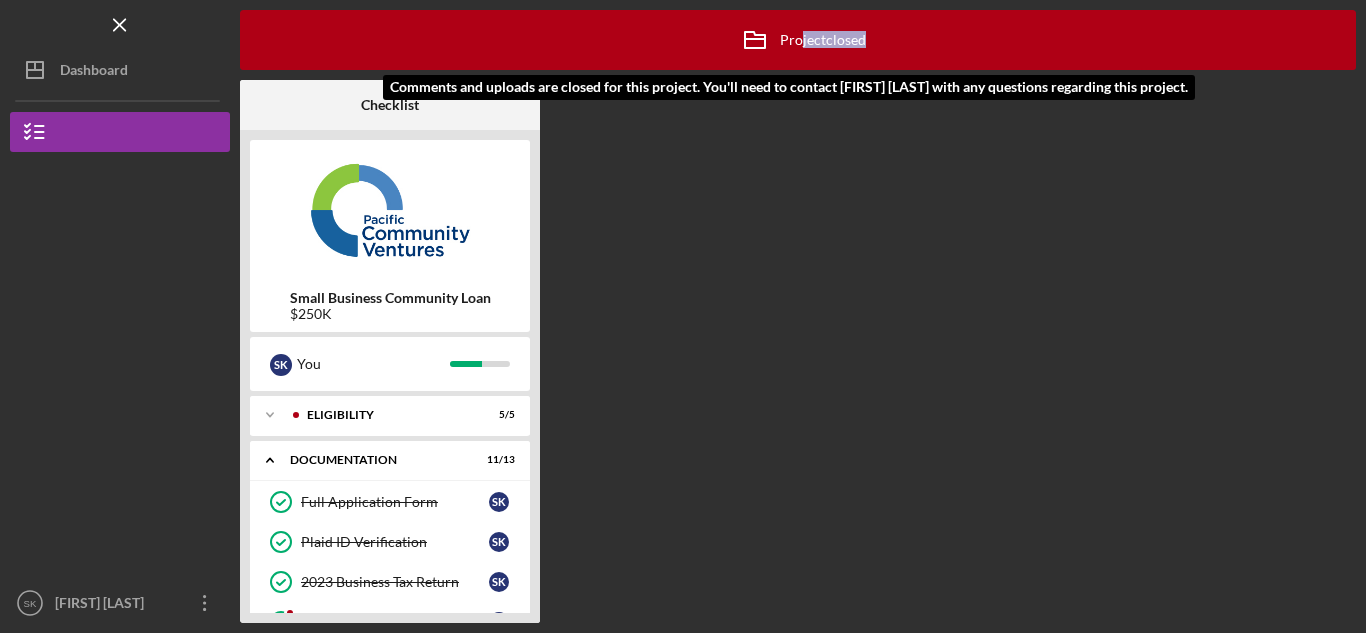 drag, startPoint x: 870, startPoint y: 40, endPoint x: 792, endPoint y: 56, distance: 79.624115 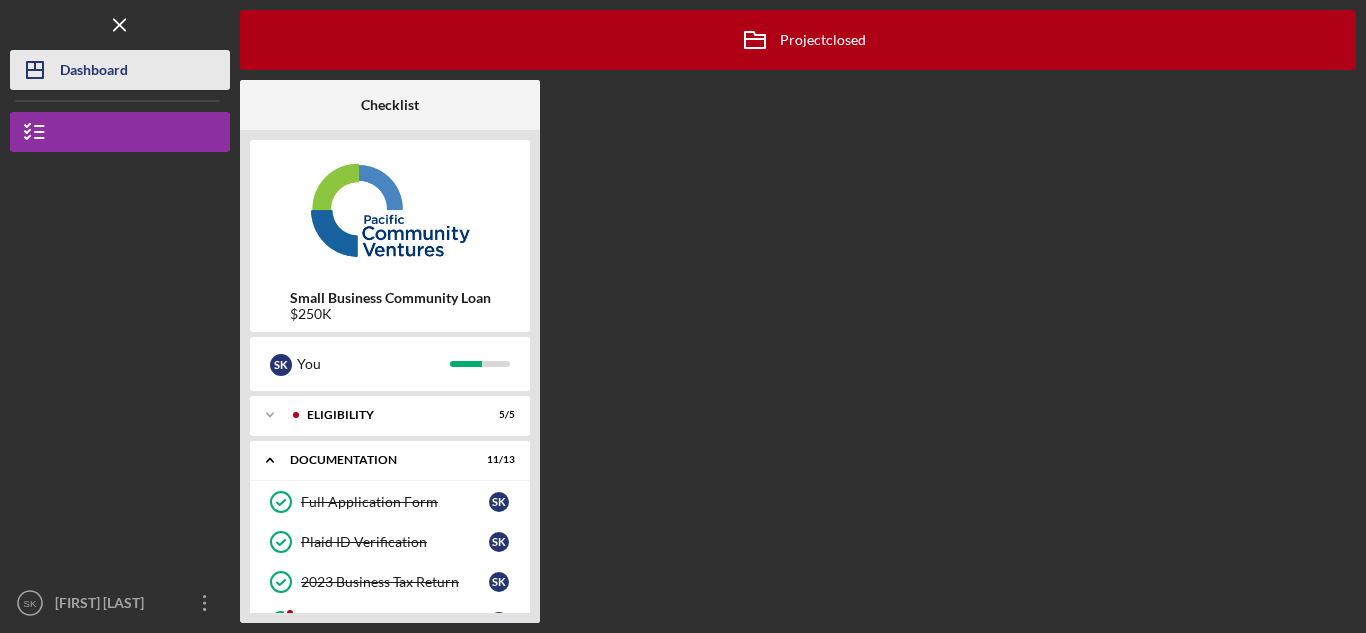 click on "Icon/Dashboard Dashboard" at bounding box center (120, 70) 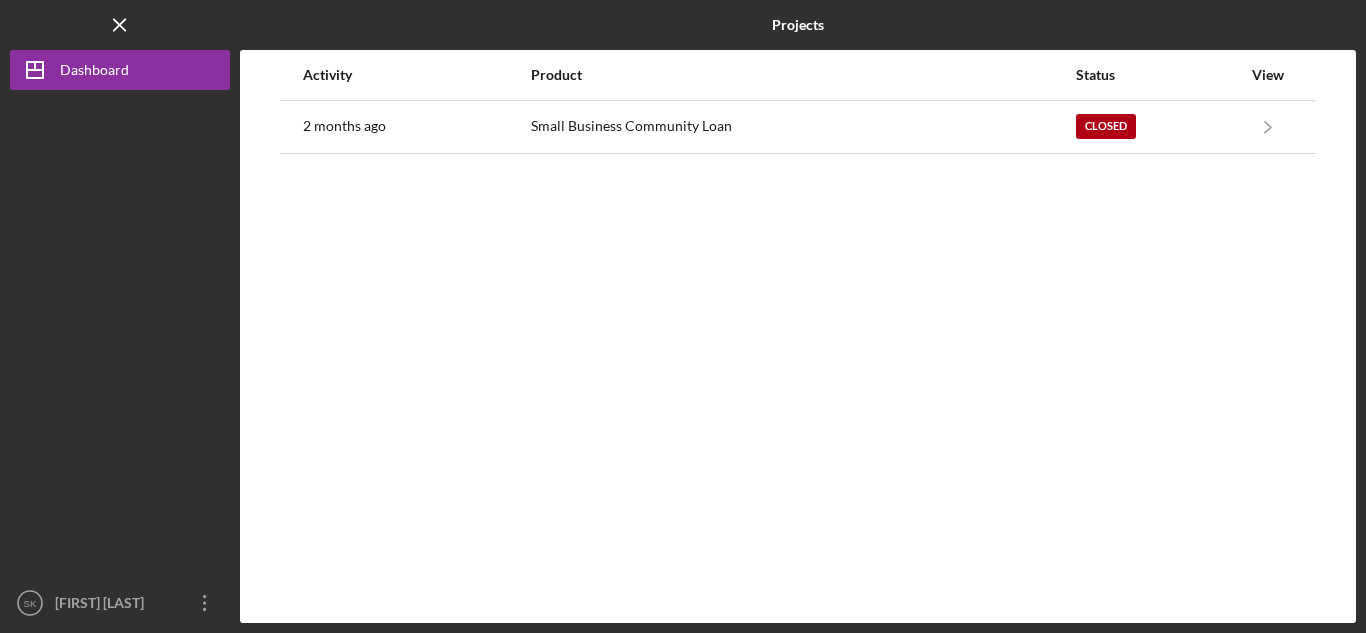 click on "Activity Product Status View 2 months ago Small Business Community Loan Closed Icon/Navigate Small Business Community Loan Icon/Navigate" at bounding box center [798, 336] 